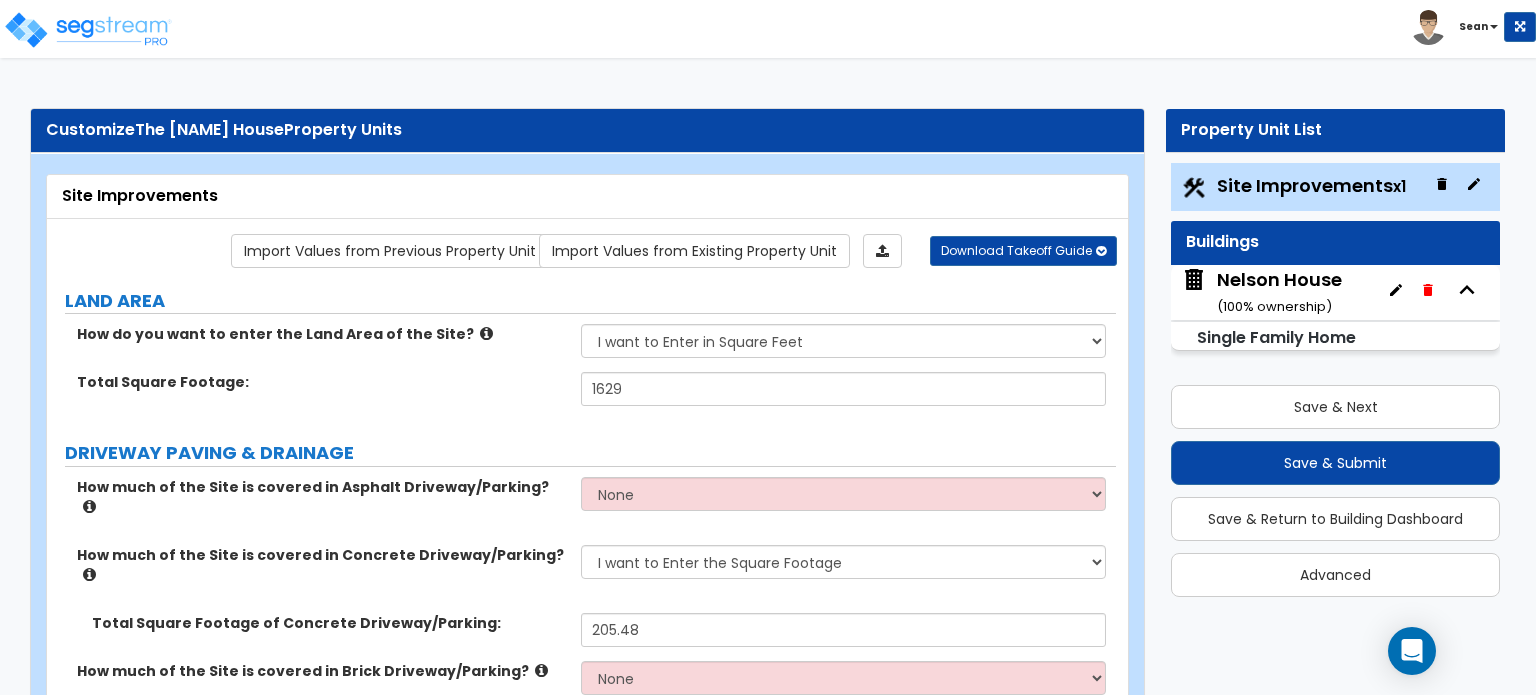 select on "2" 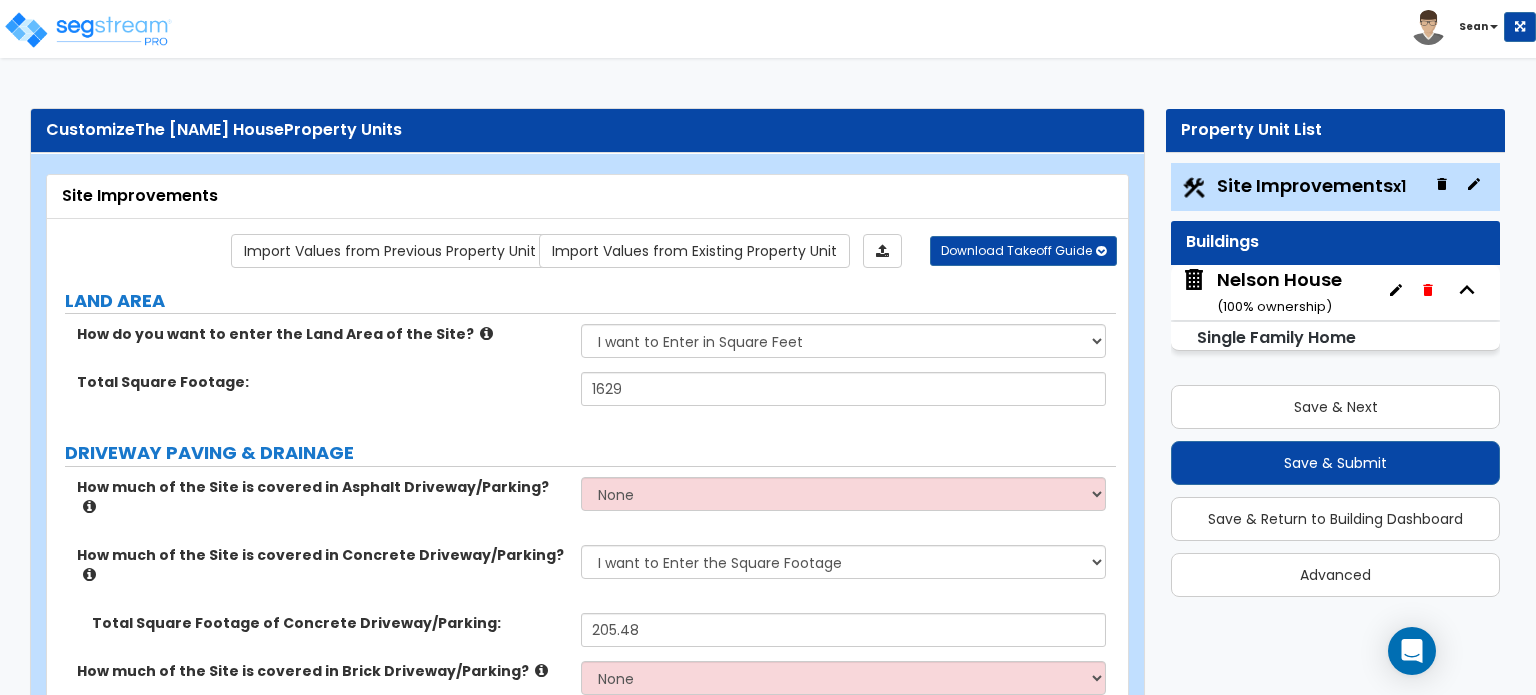 select on "2" 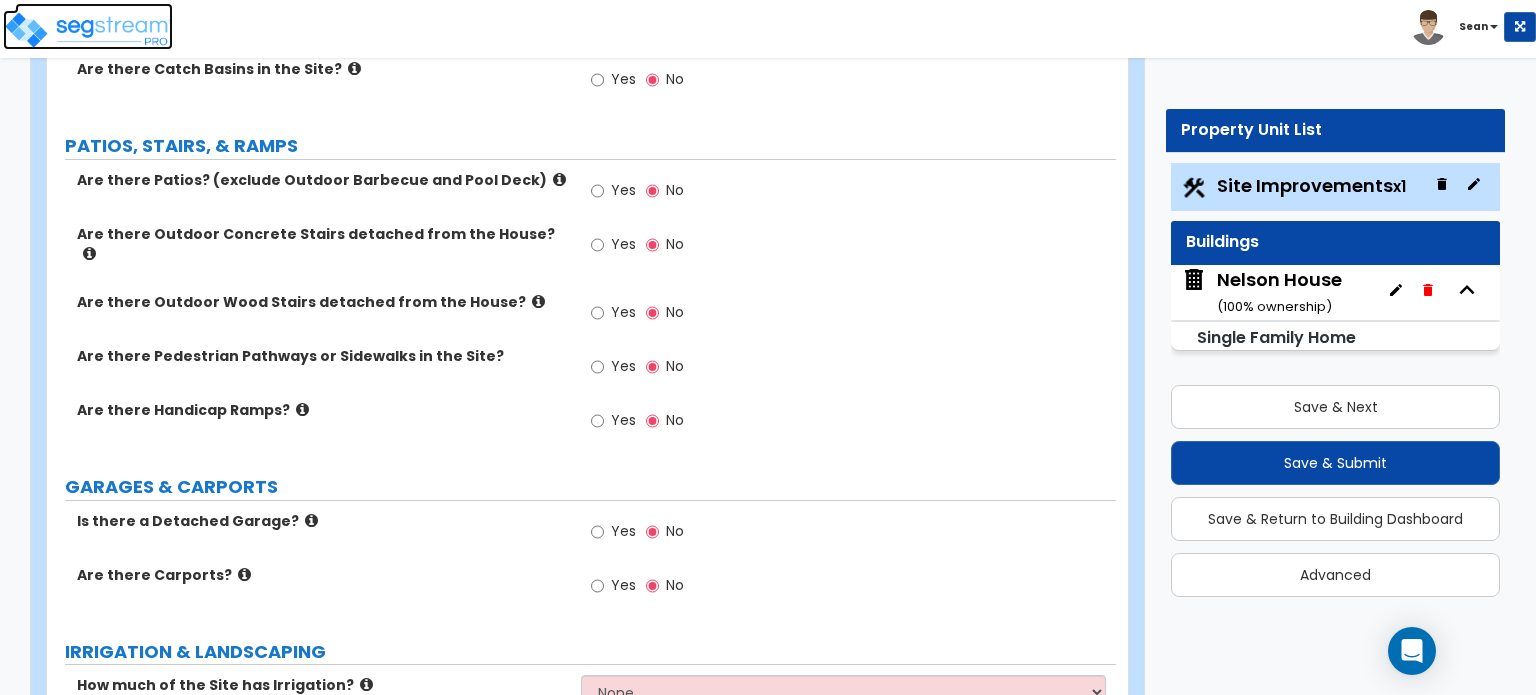 click at bounding box center (88, 30) 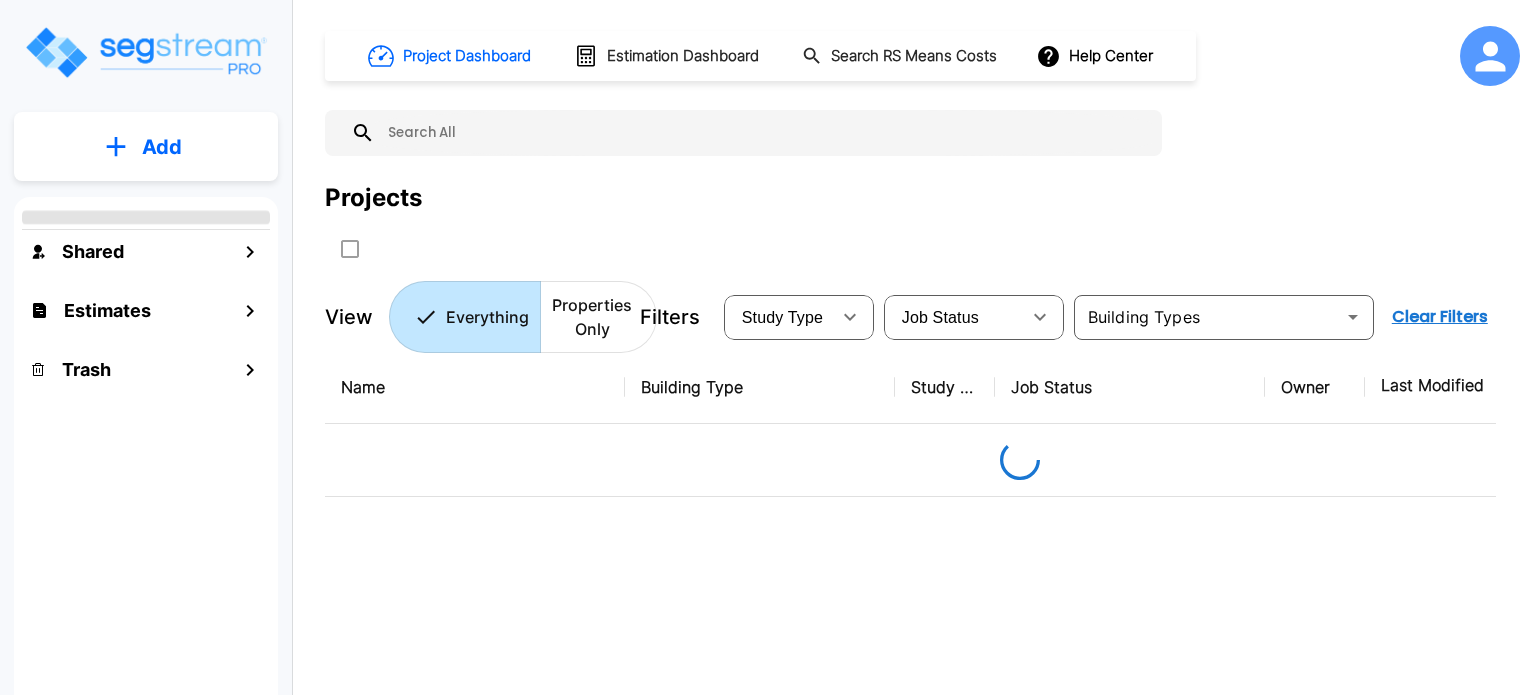 scroll, scrollTop: 0, scrollLeft: 0, axis: both 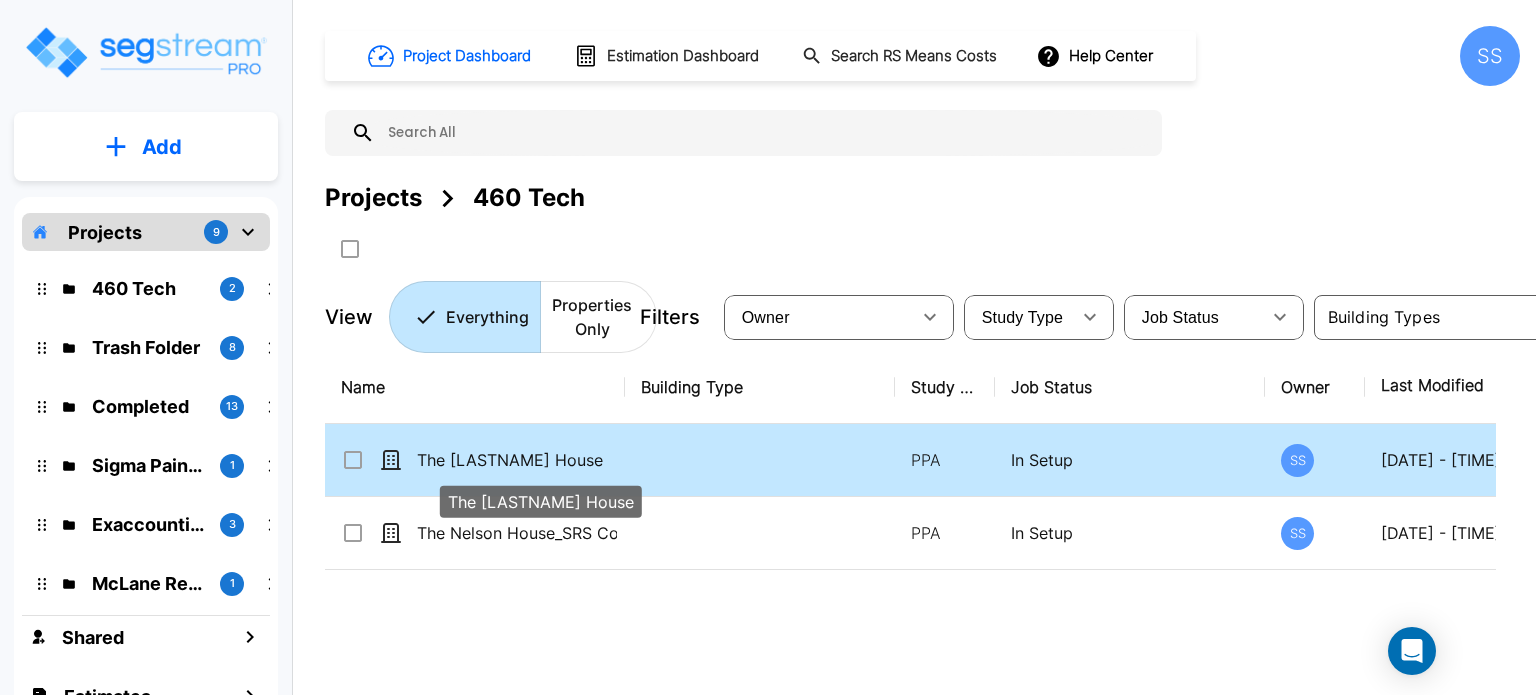 click on "The [LASTNAME] House" at bounding box center [517, 460] 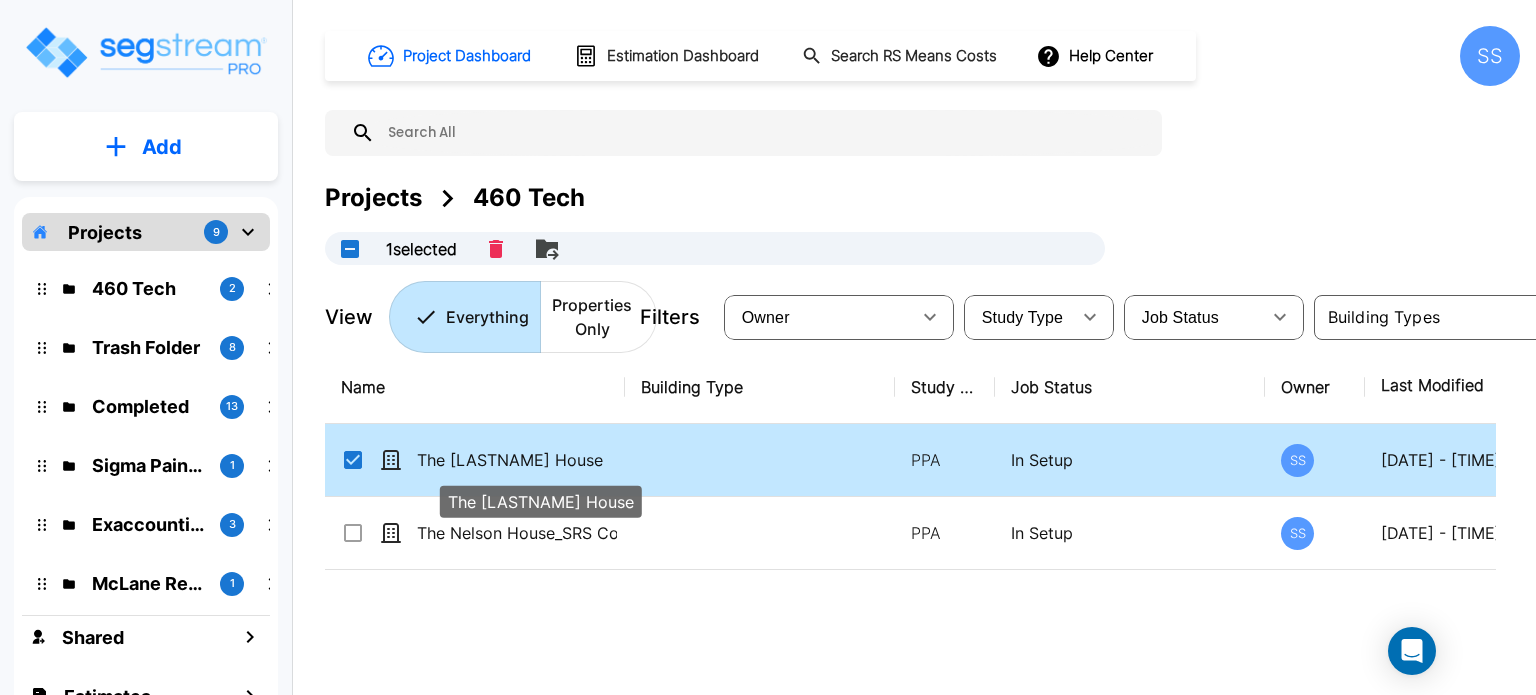 click on "The [LAST] House" at bounding box center [517, 460] 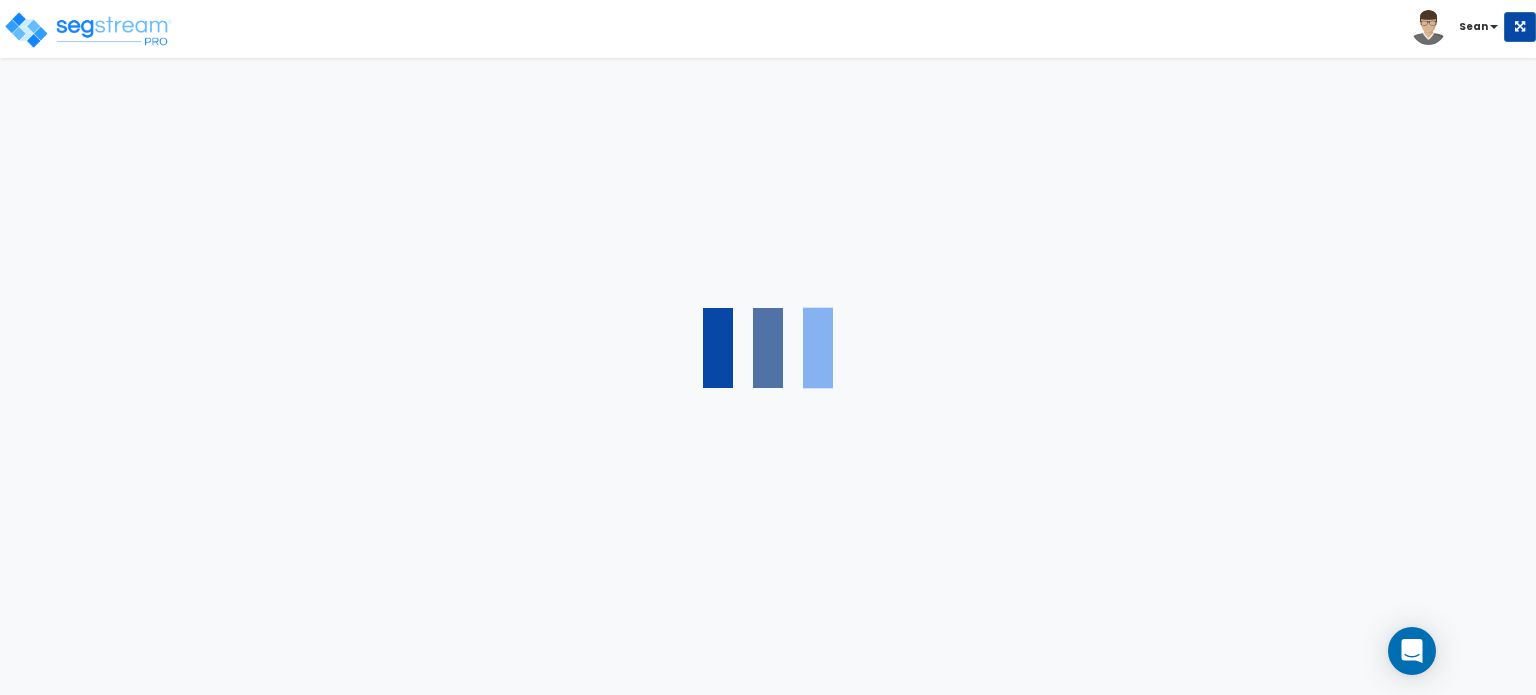 scroll, scrollTop: 0, scrollLeft: 0, axis: both 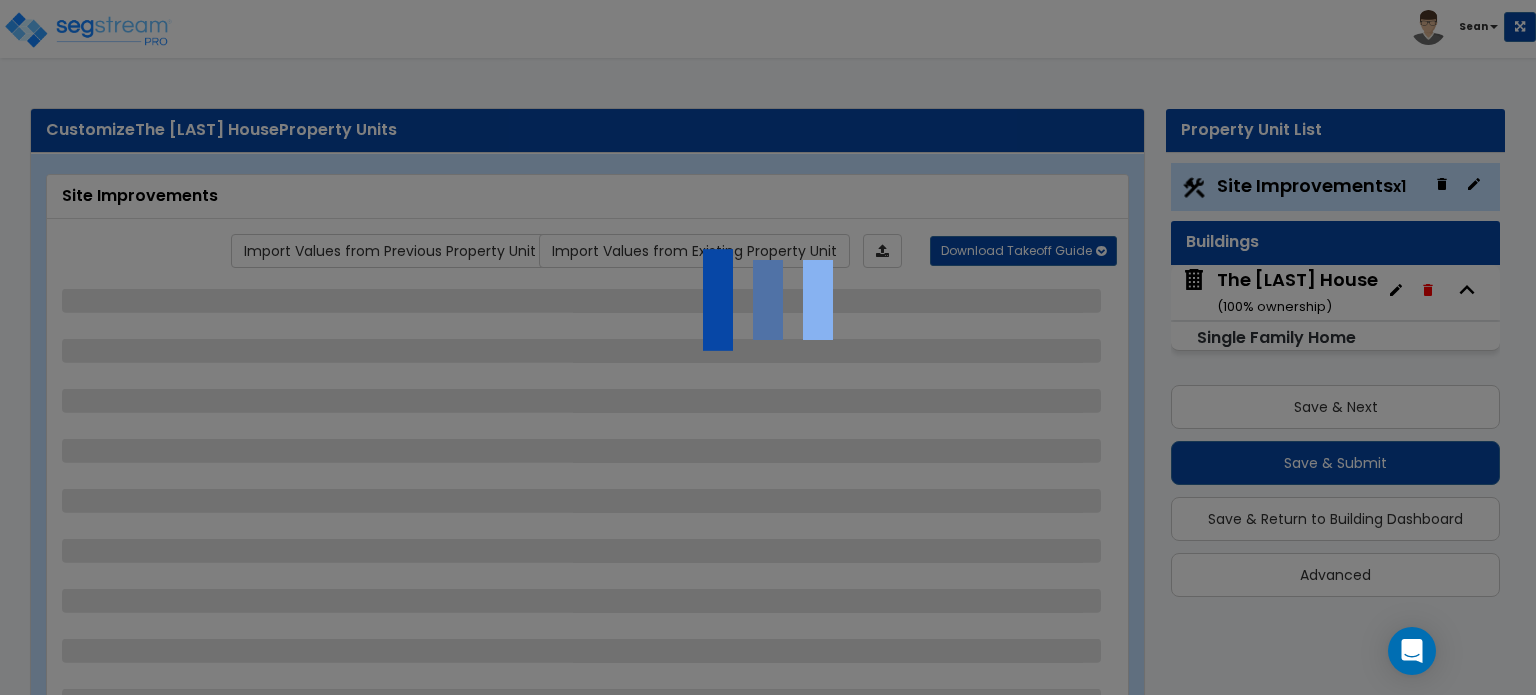 select on "2" 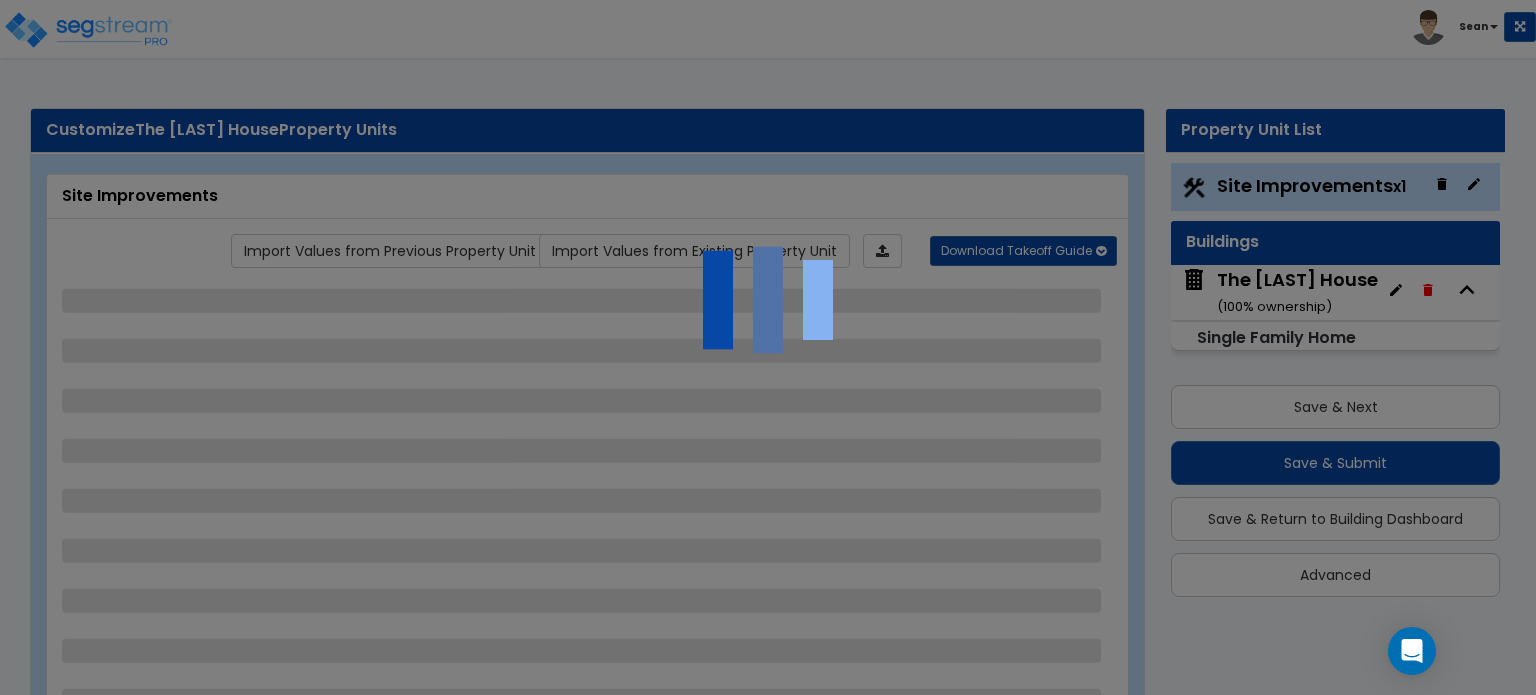 select on "2" 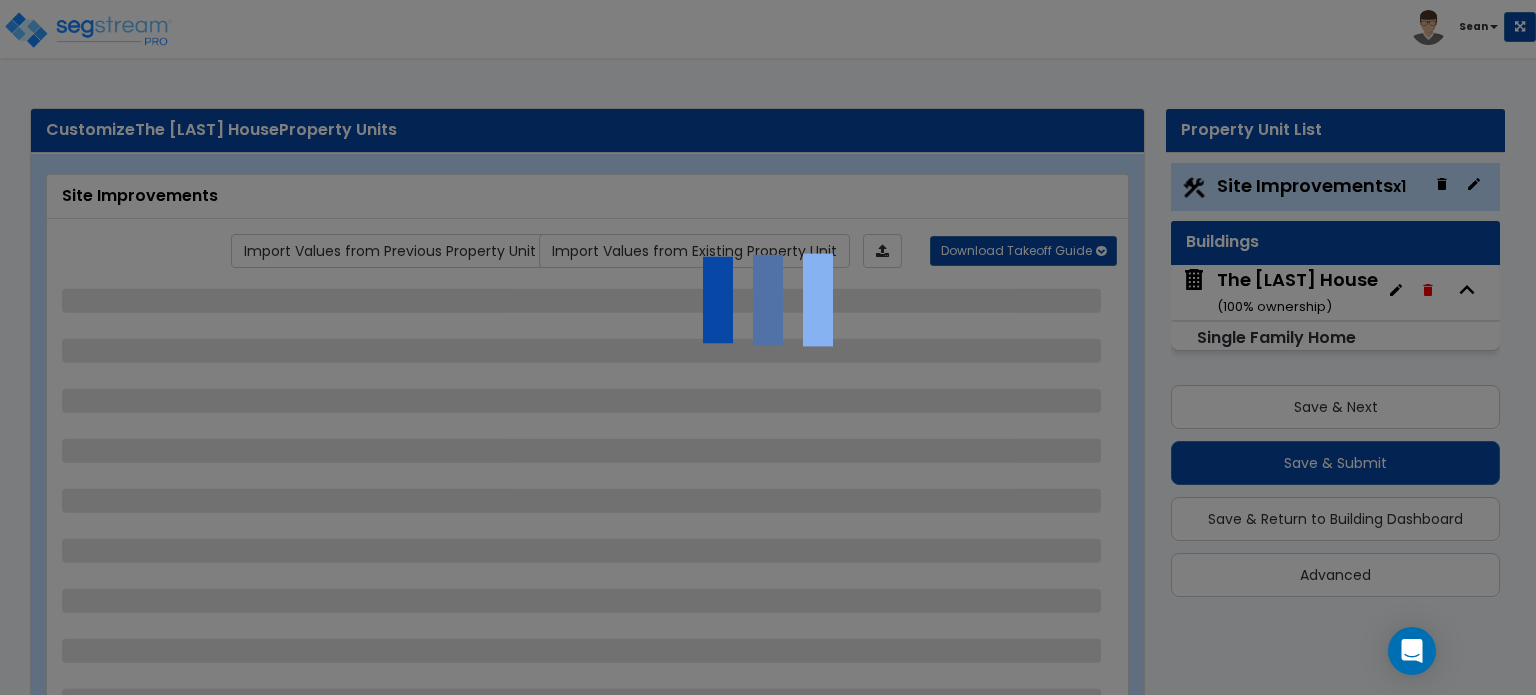 select on "7" 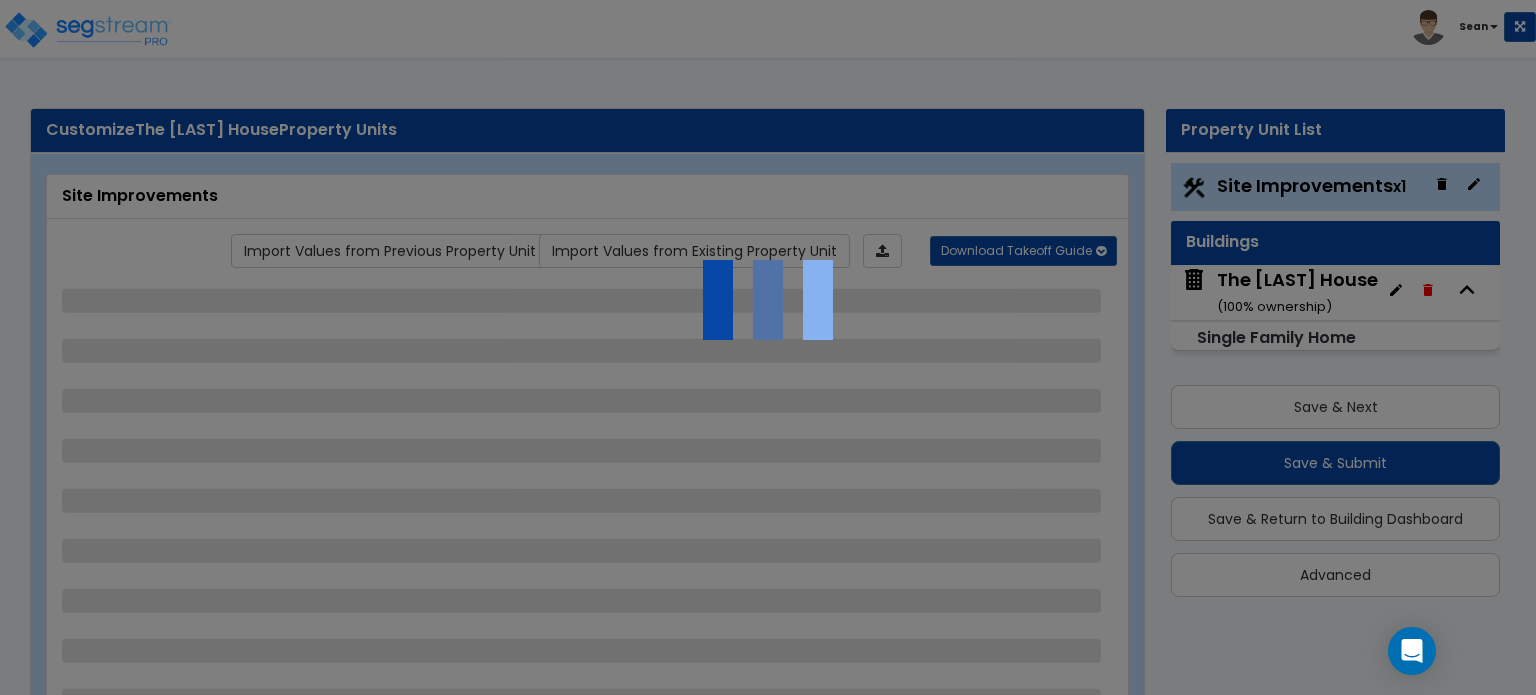 select on "1" 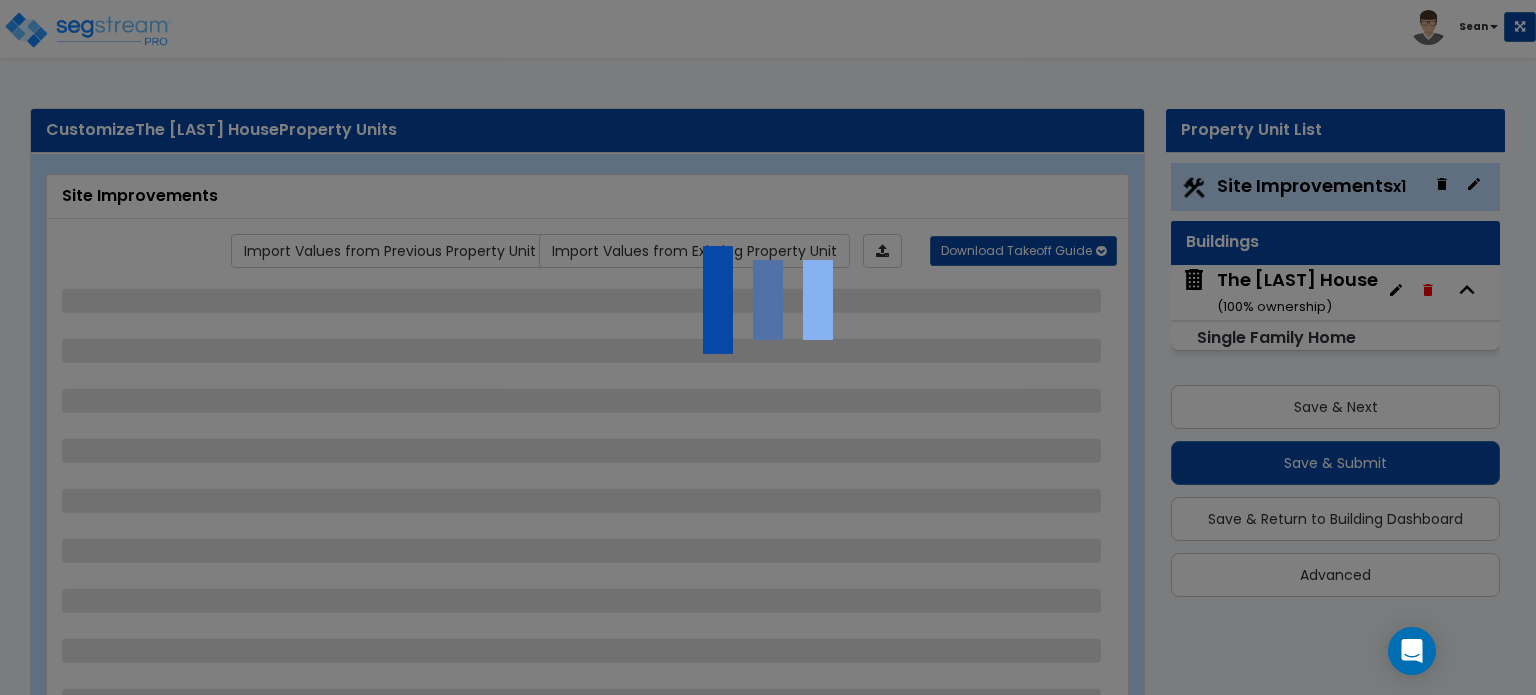 select on "2" 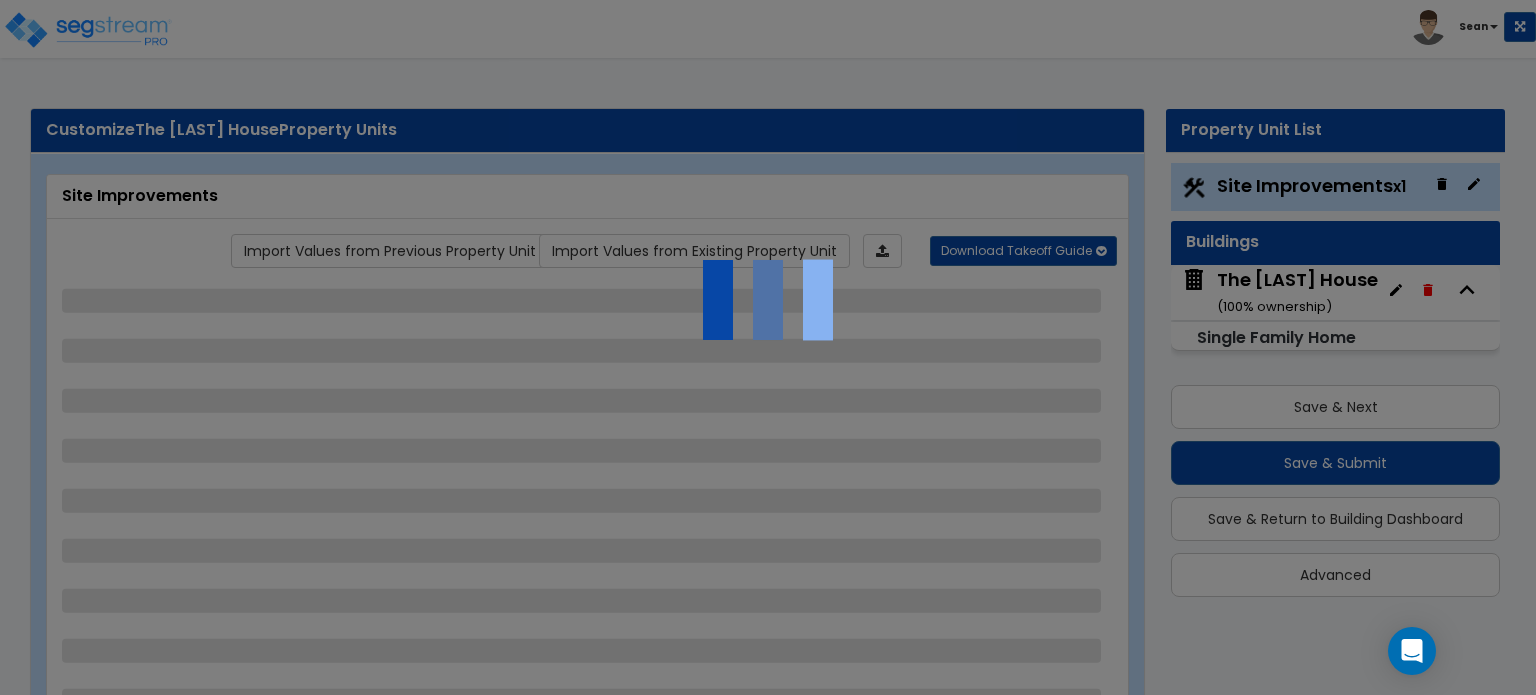 select on "1" 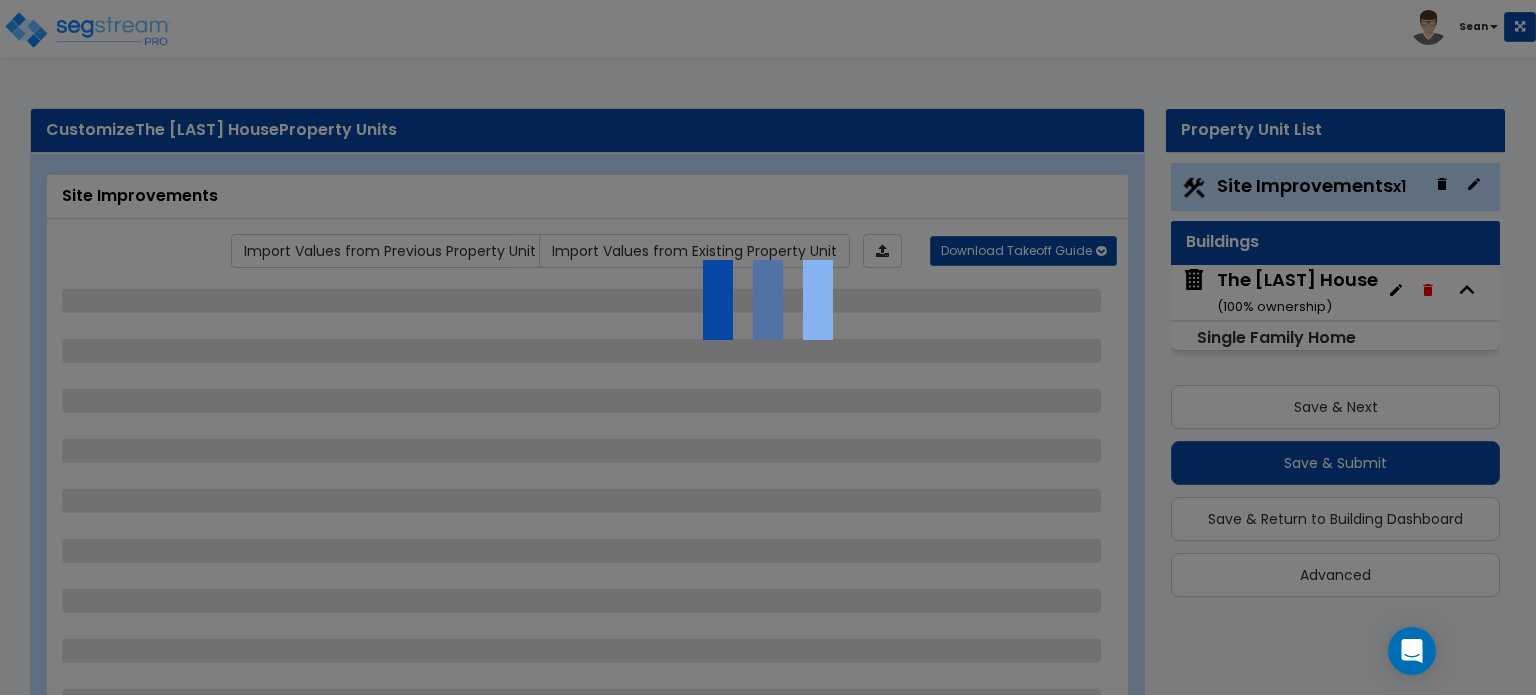 select on "2" 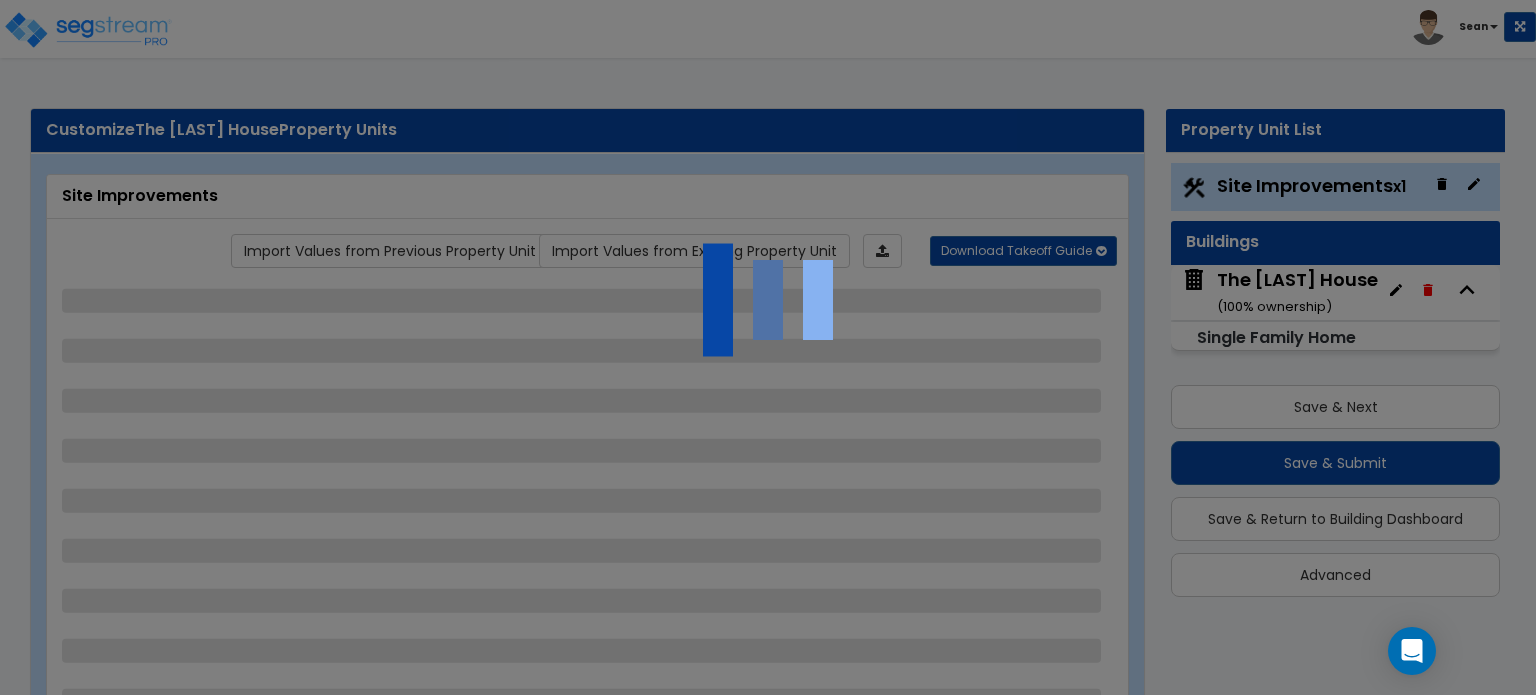 select on "2" 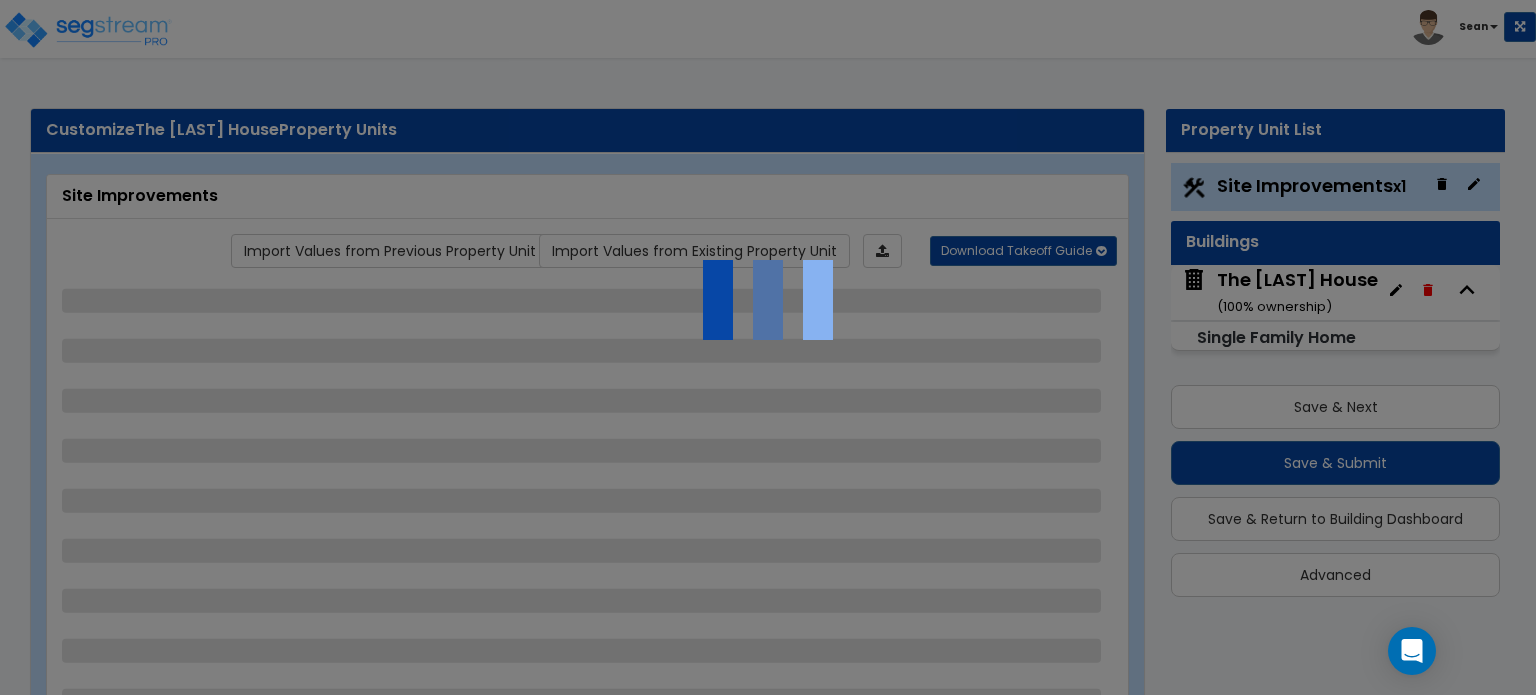 select on "1" 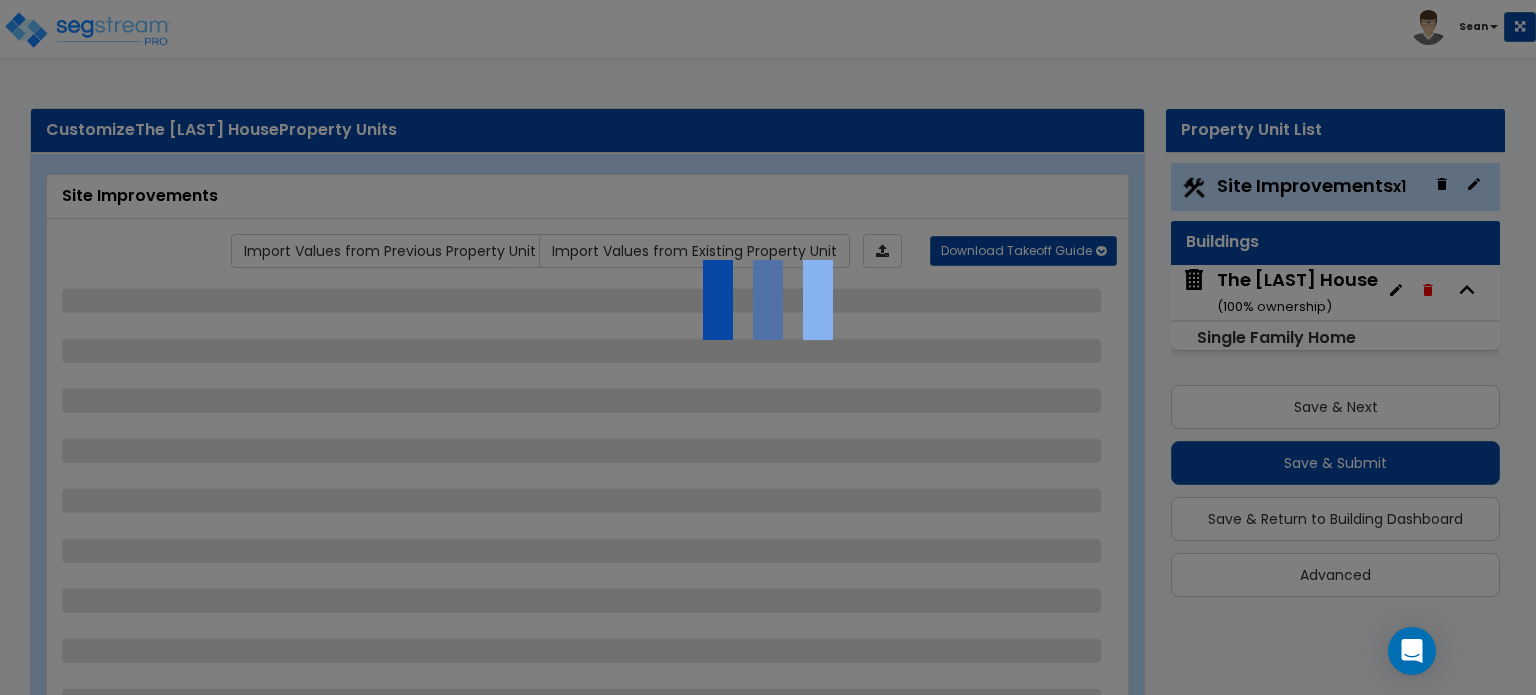 select on "2" 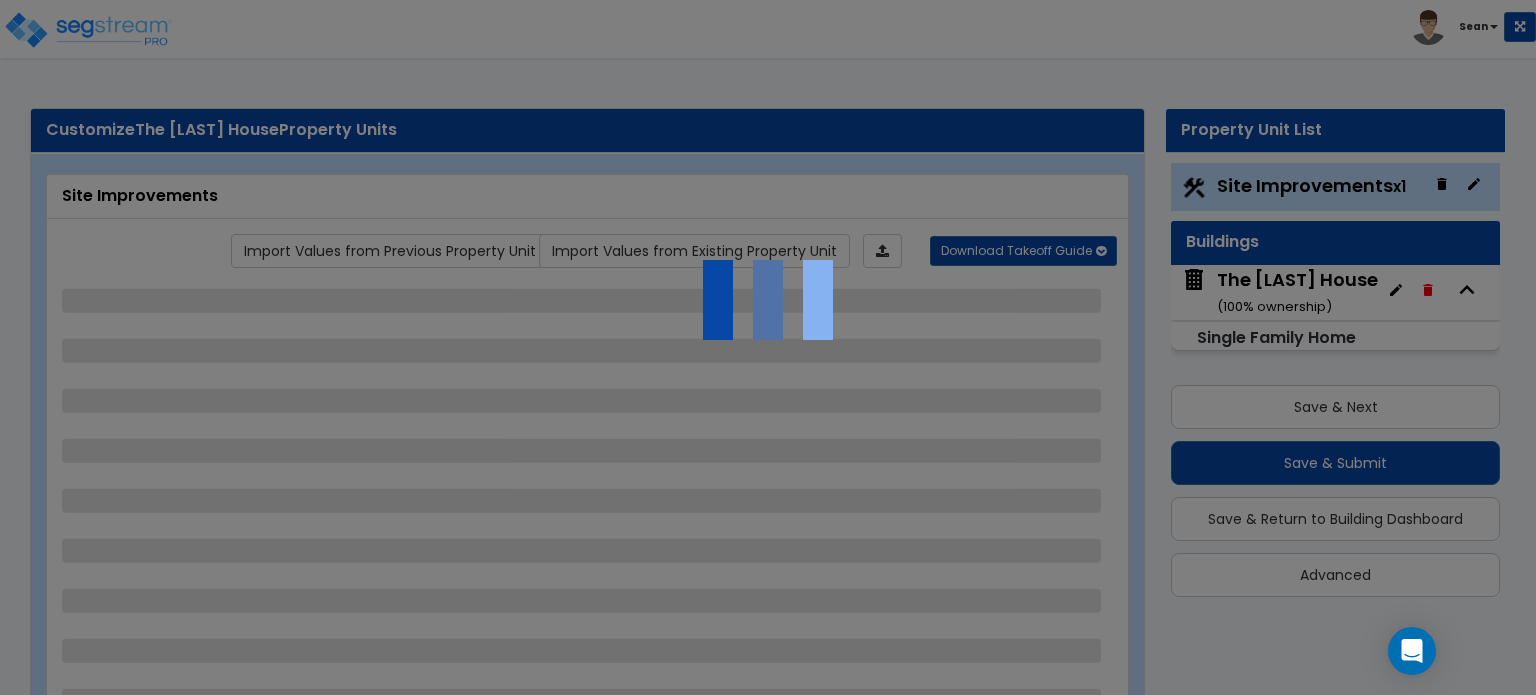 select on "1" 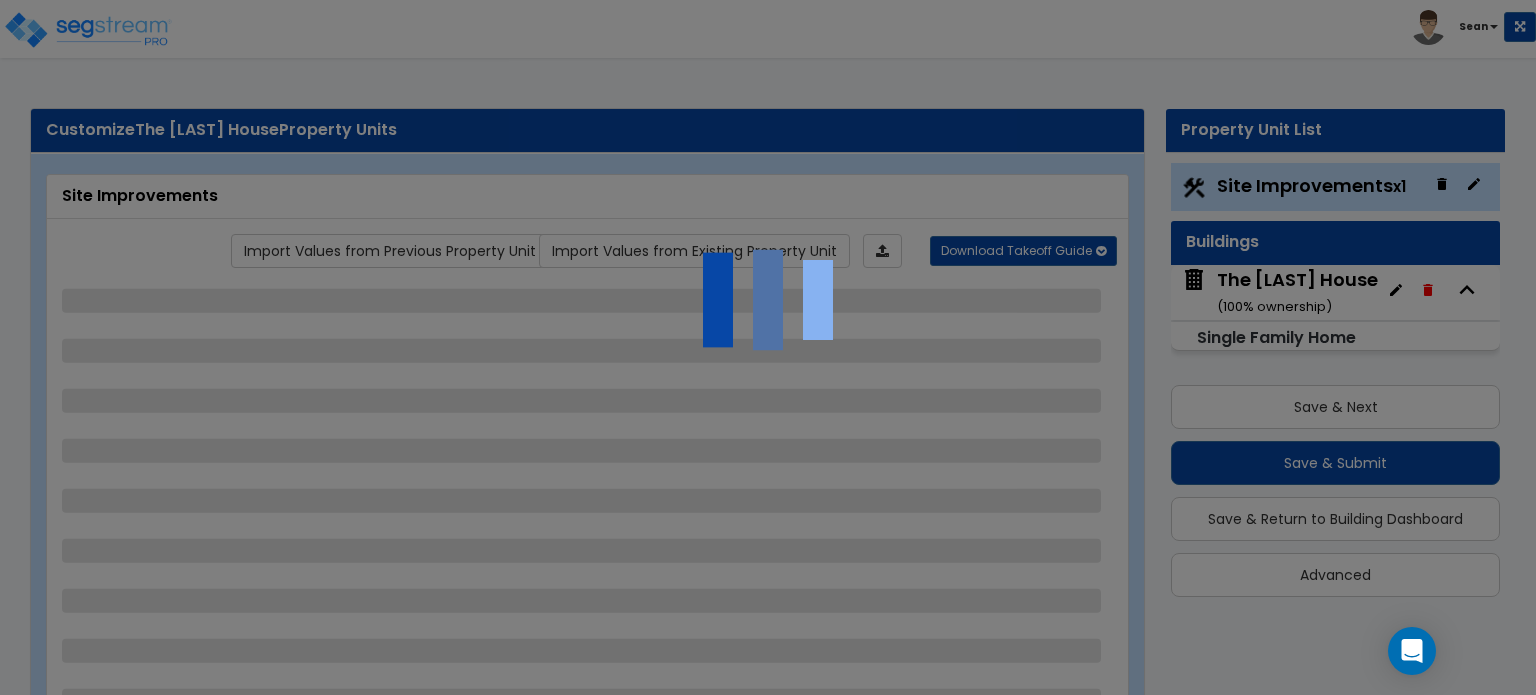 select on "2" 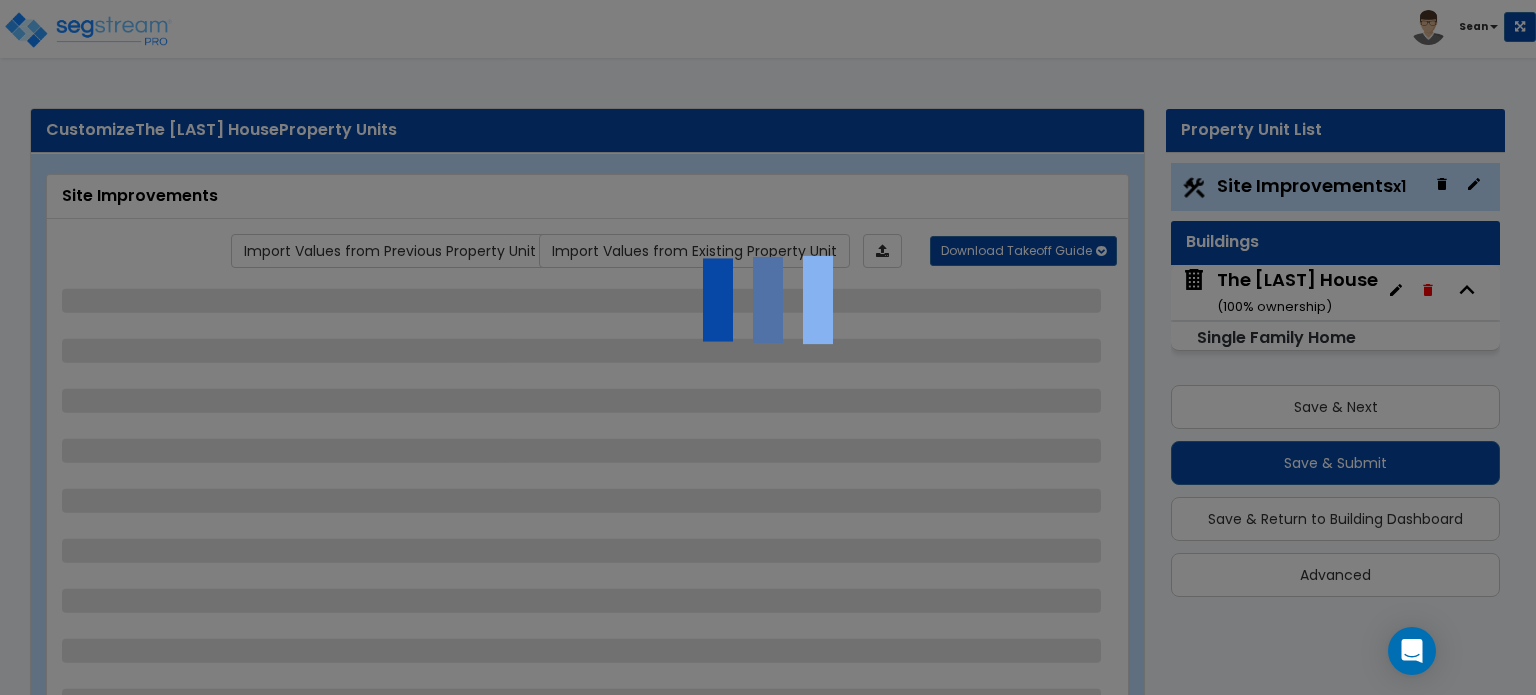 select on "2" 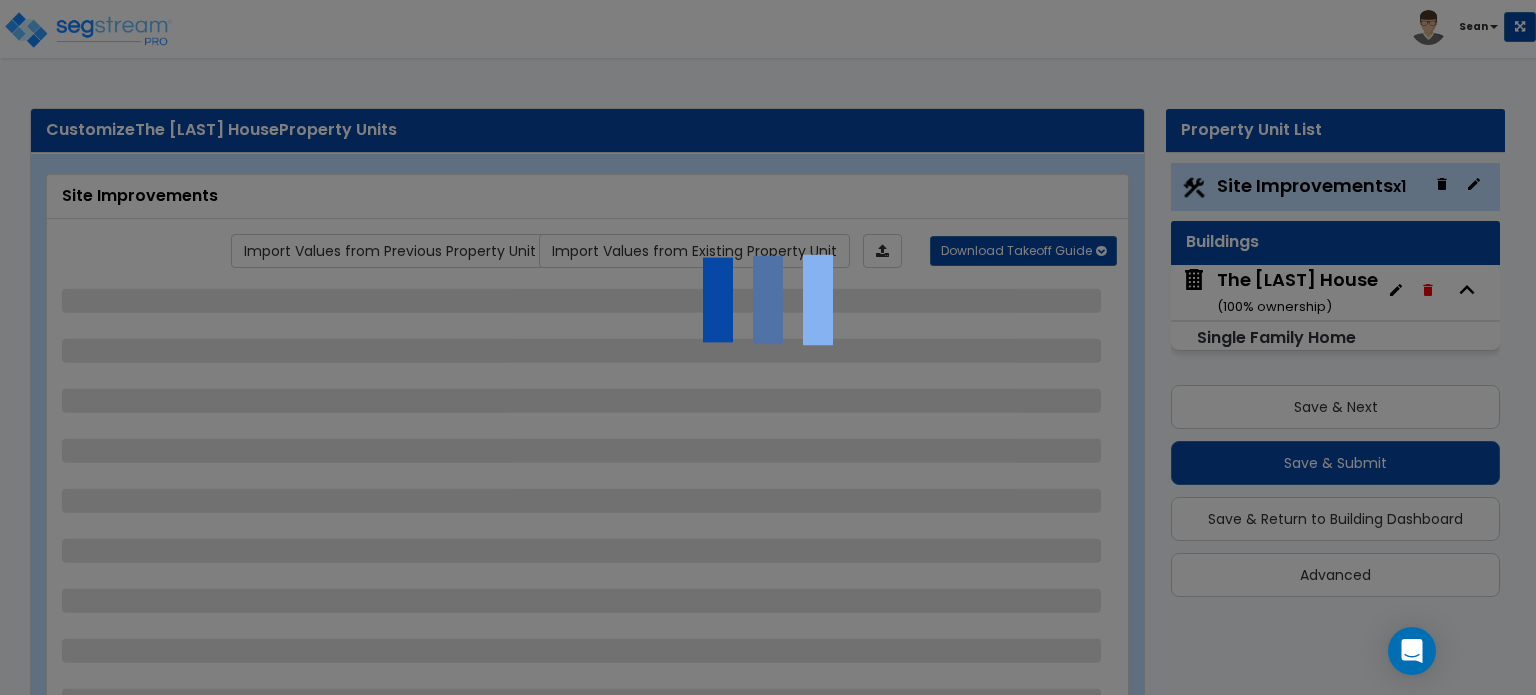 select on "2" 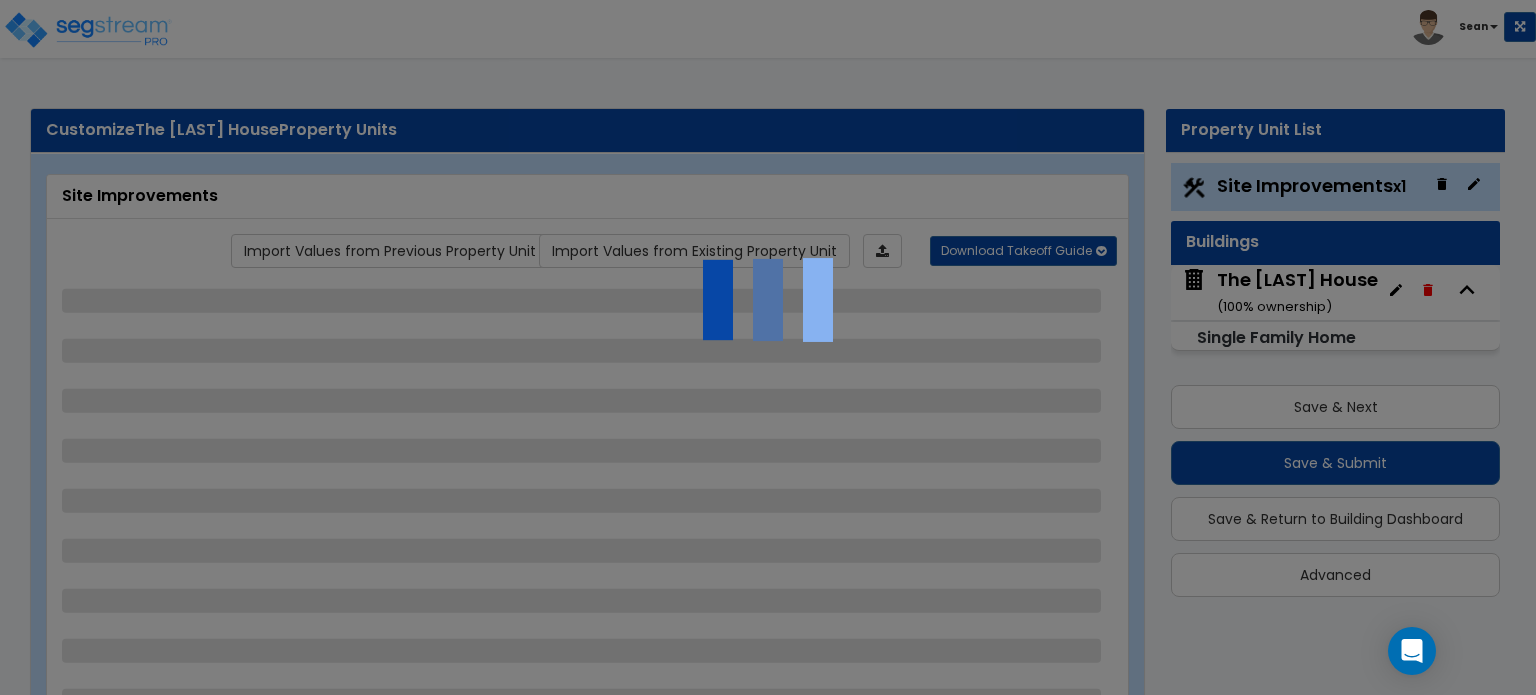 select on "1" 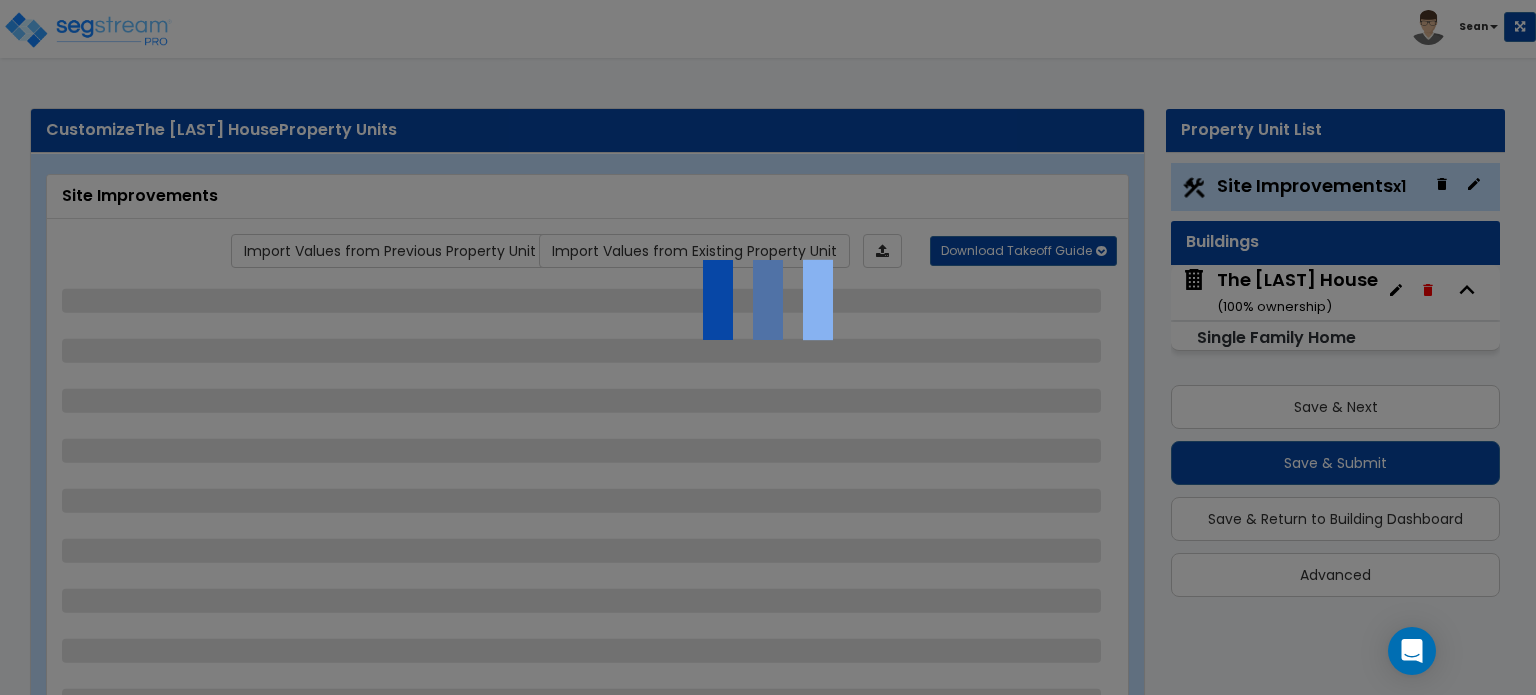 select on "1" 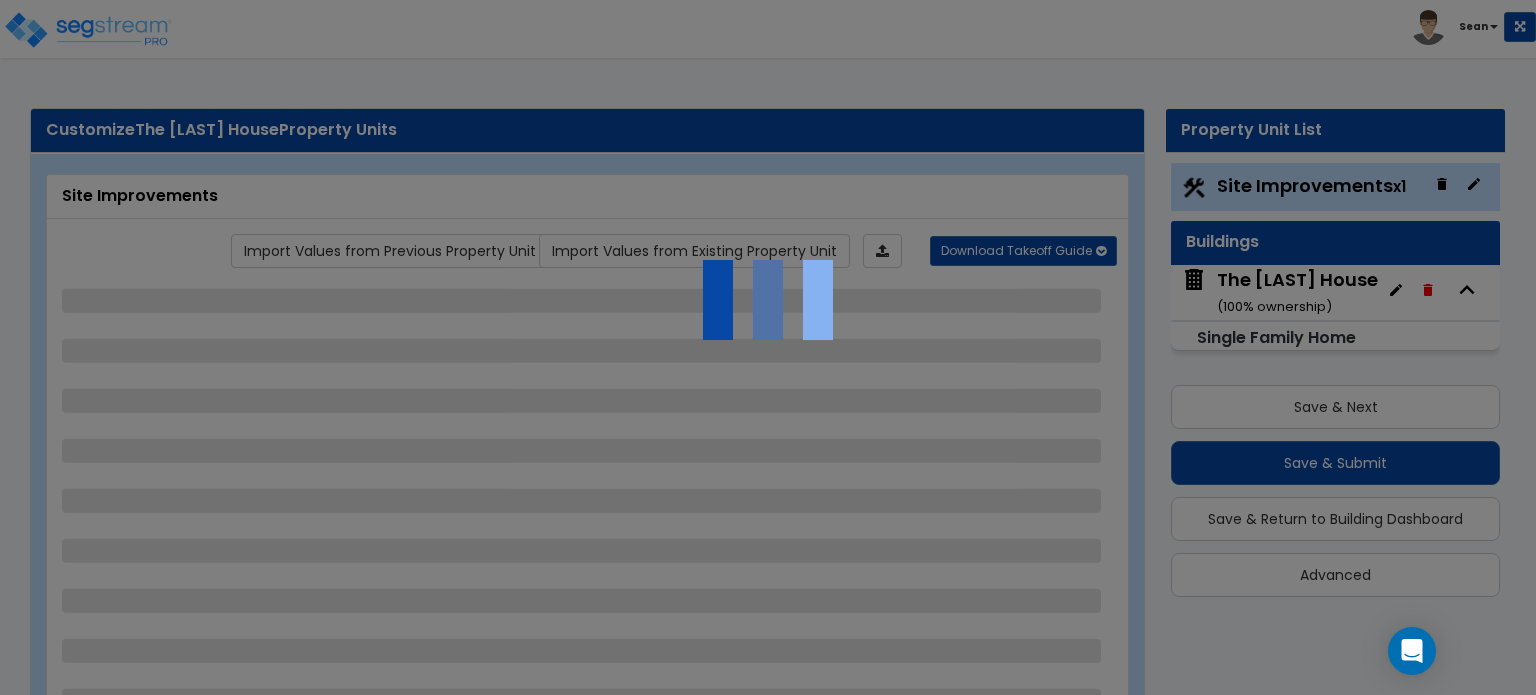 select on "1" 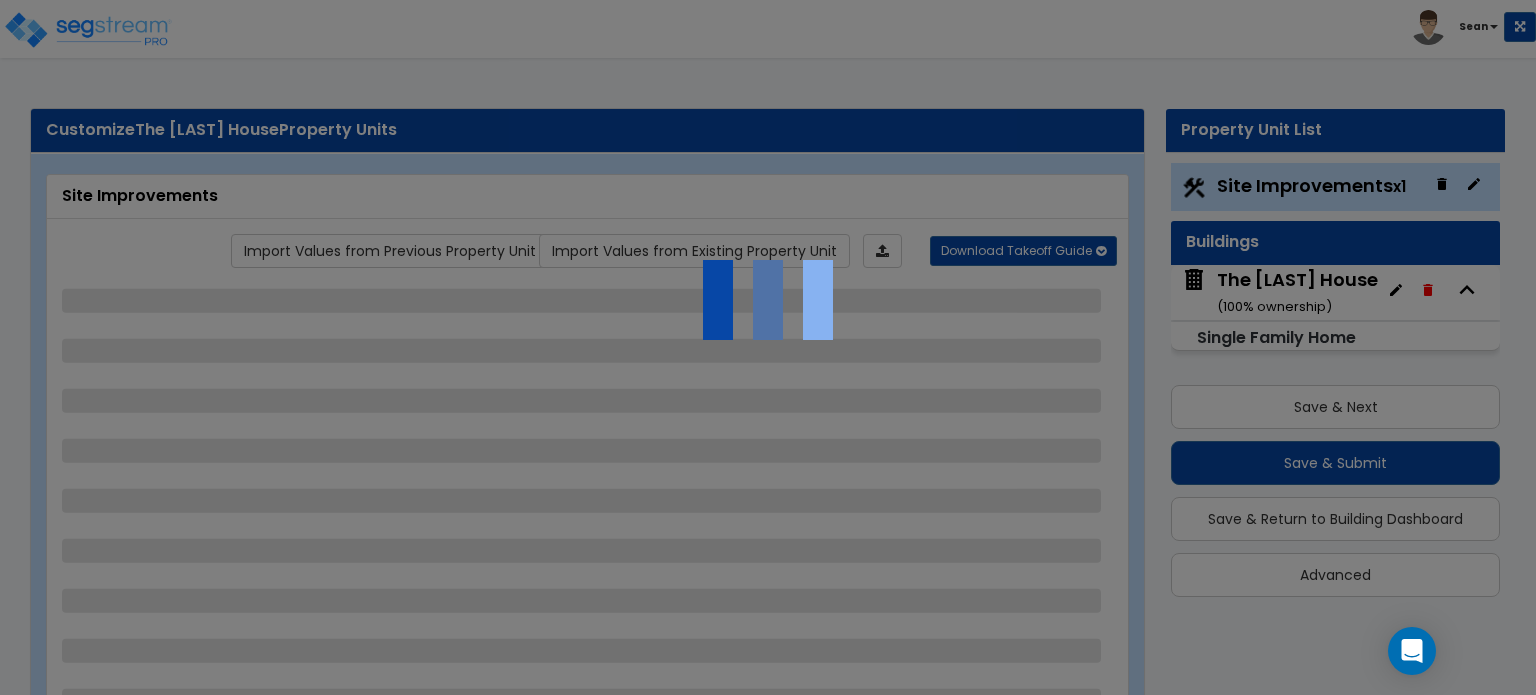 select on "1" 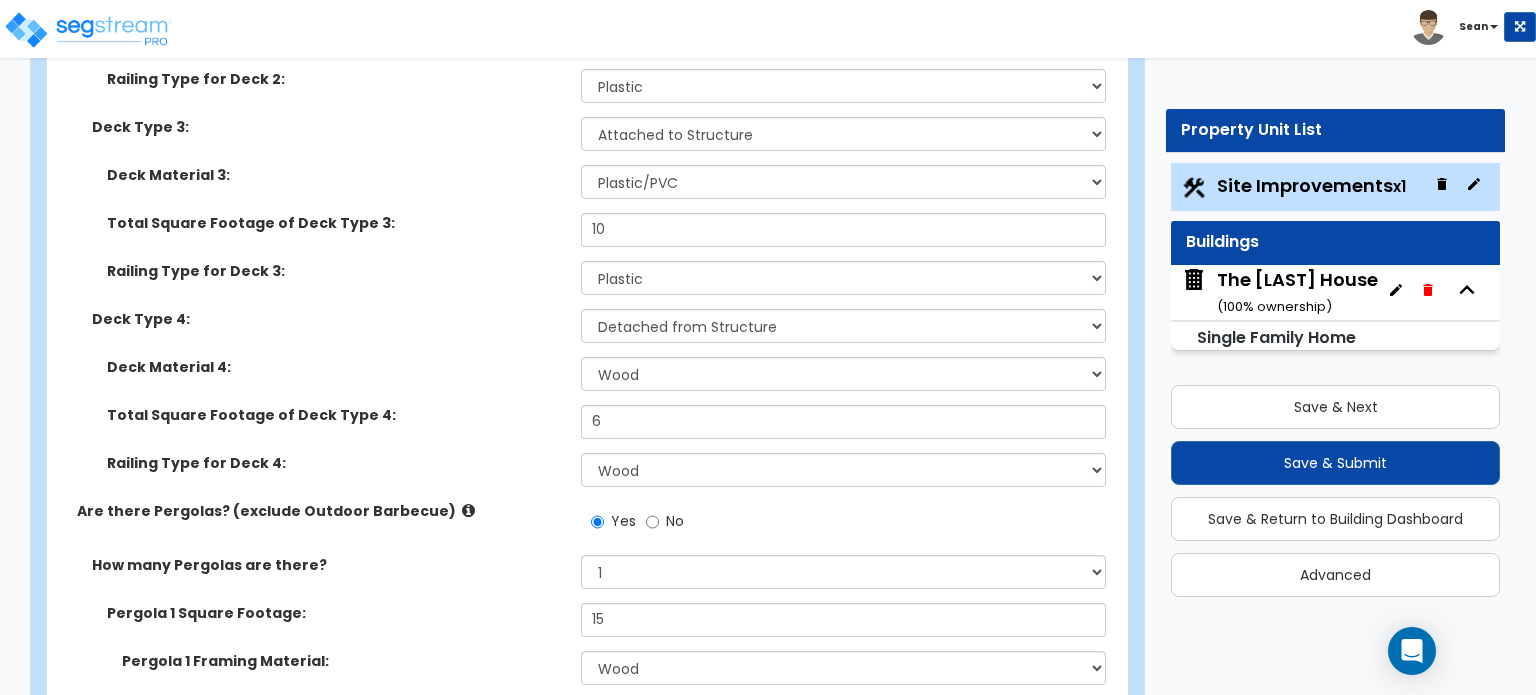 scroll, scrollTop: 2780, scrollLeft: 0, axis: vertical 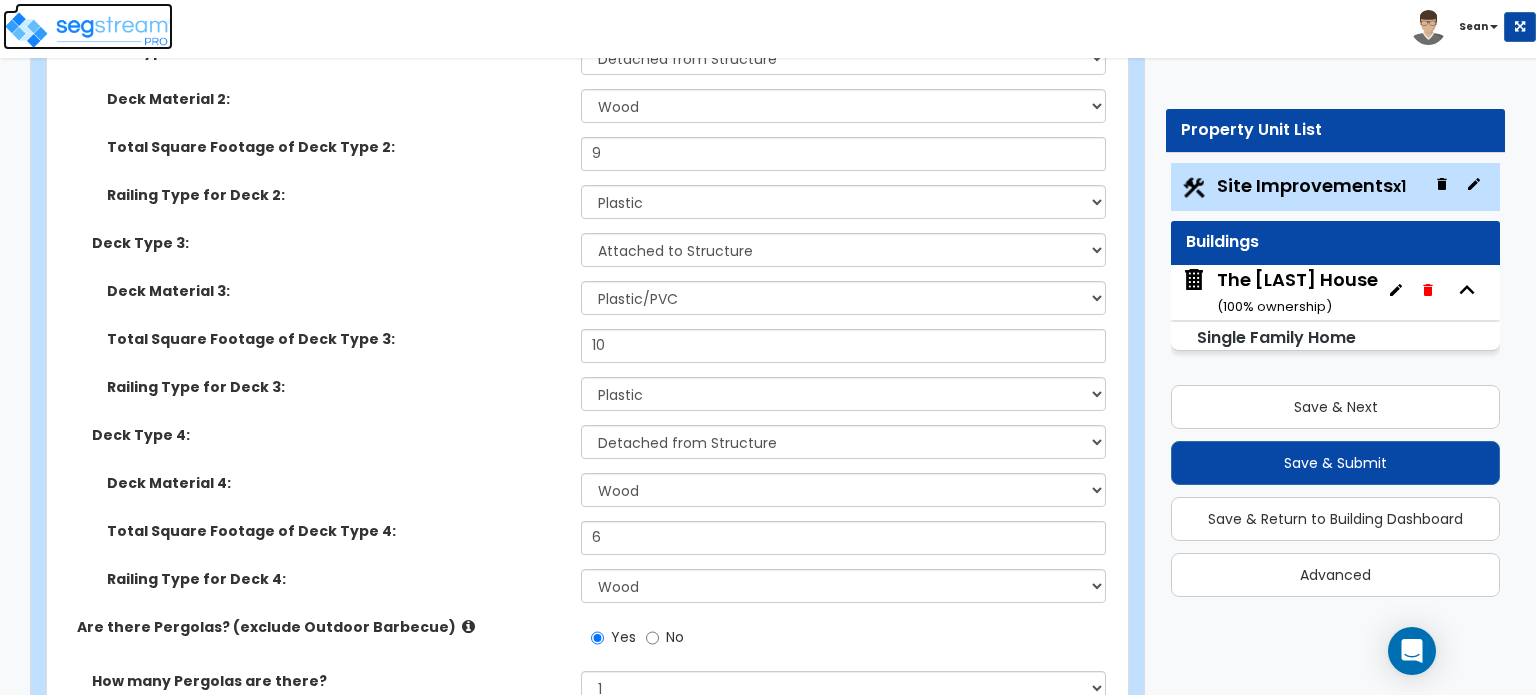 click at bounding box center (88, 30) 